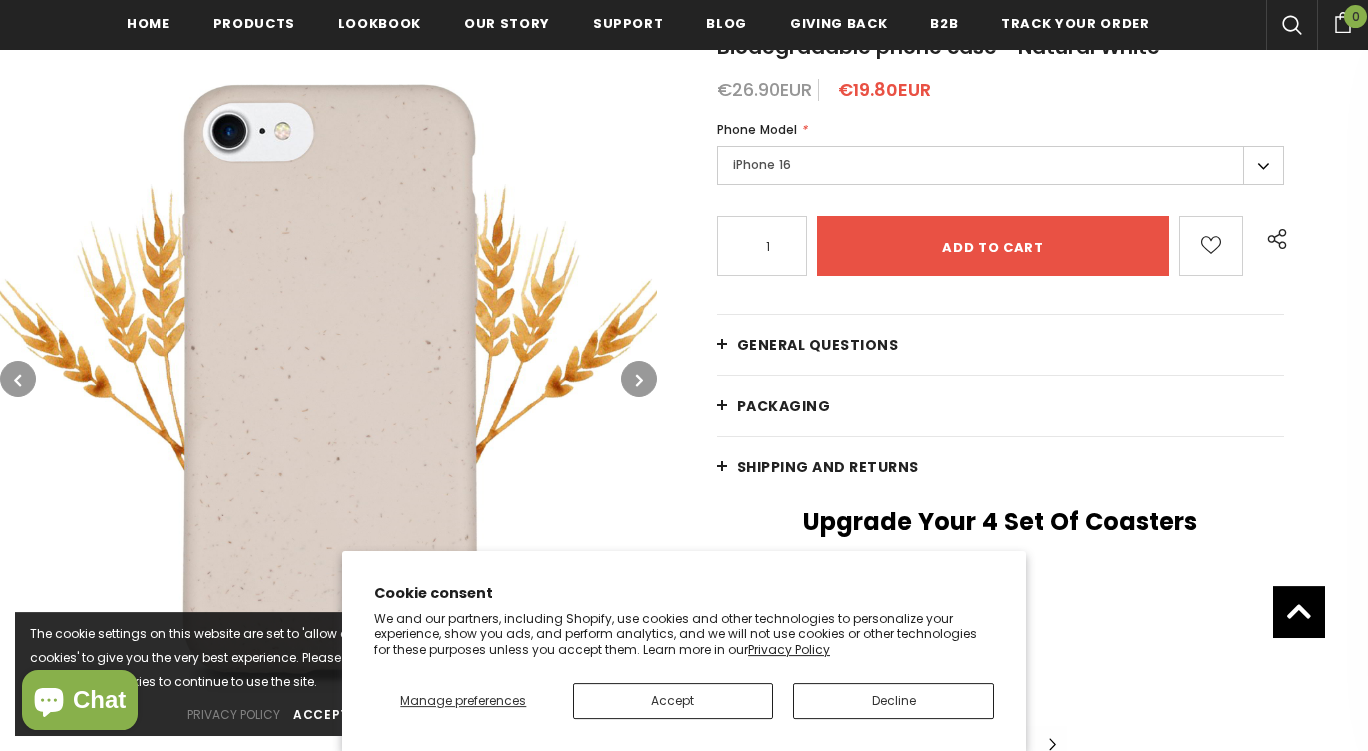 scroll, scrollTop: 378, scrollLeft: 0, axis: vertical 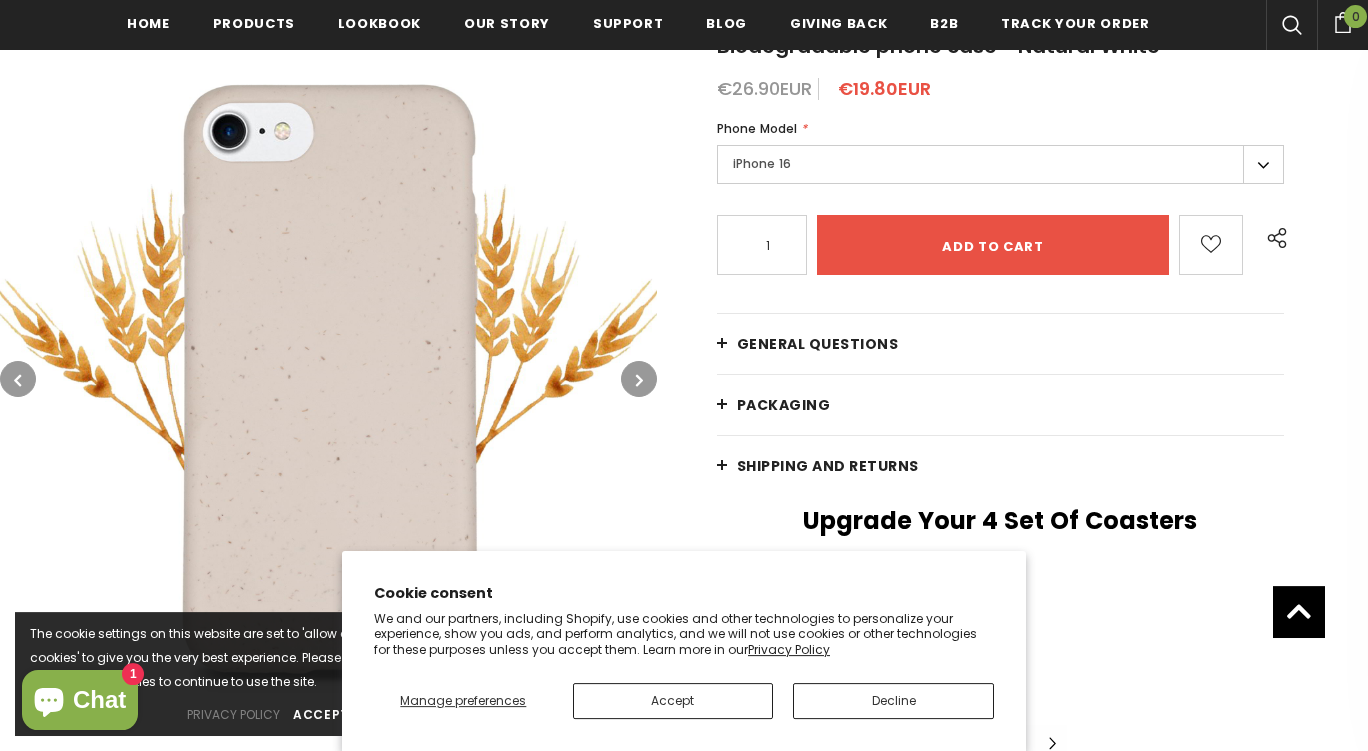 type on "0" 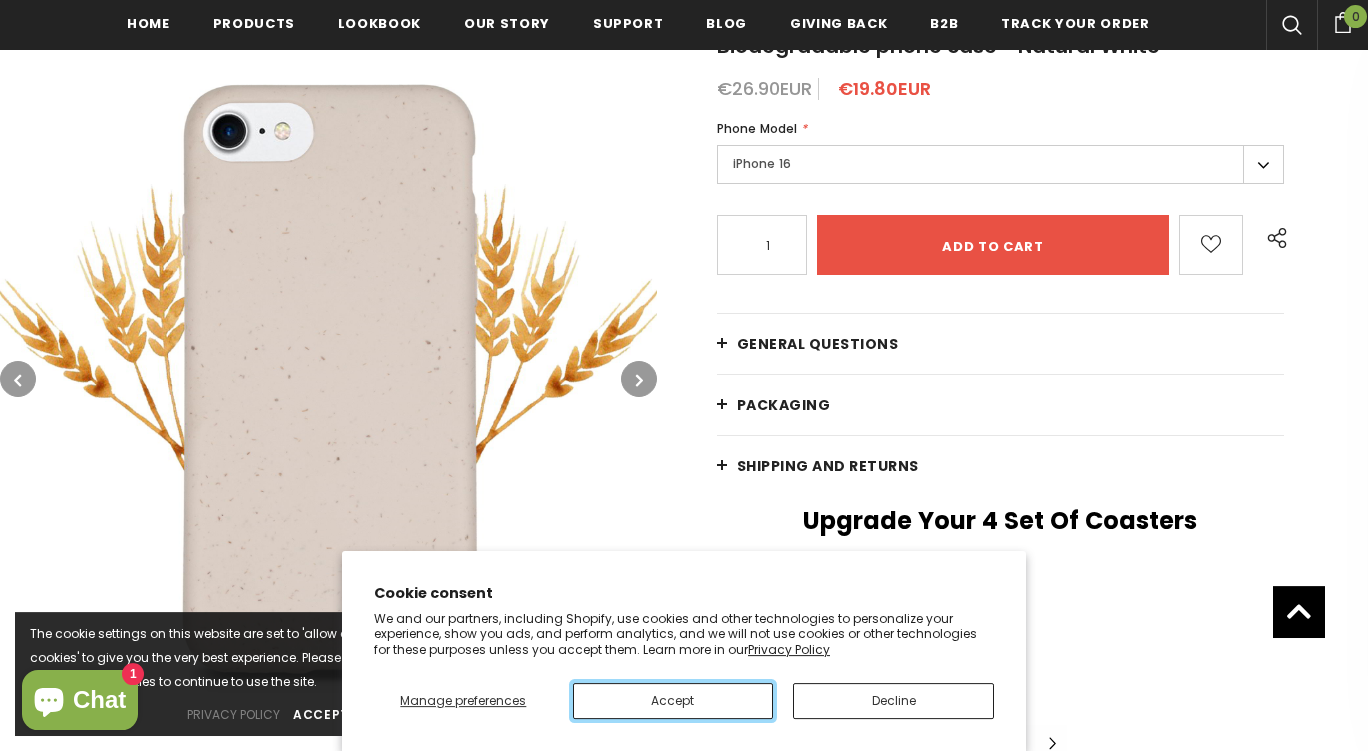 click on "Accept" at bounding box center [673, 701] 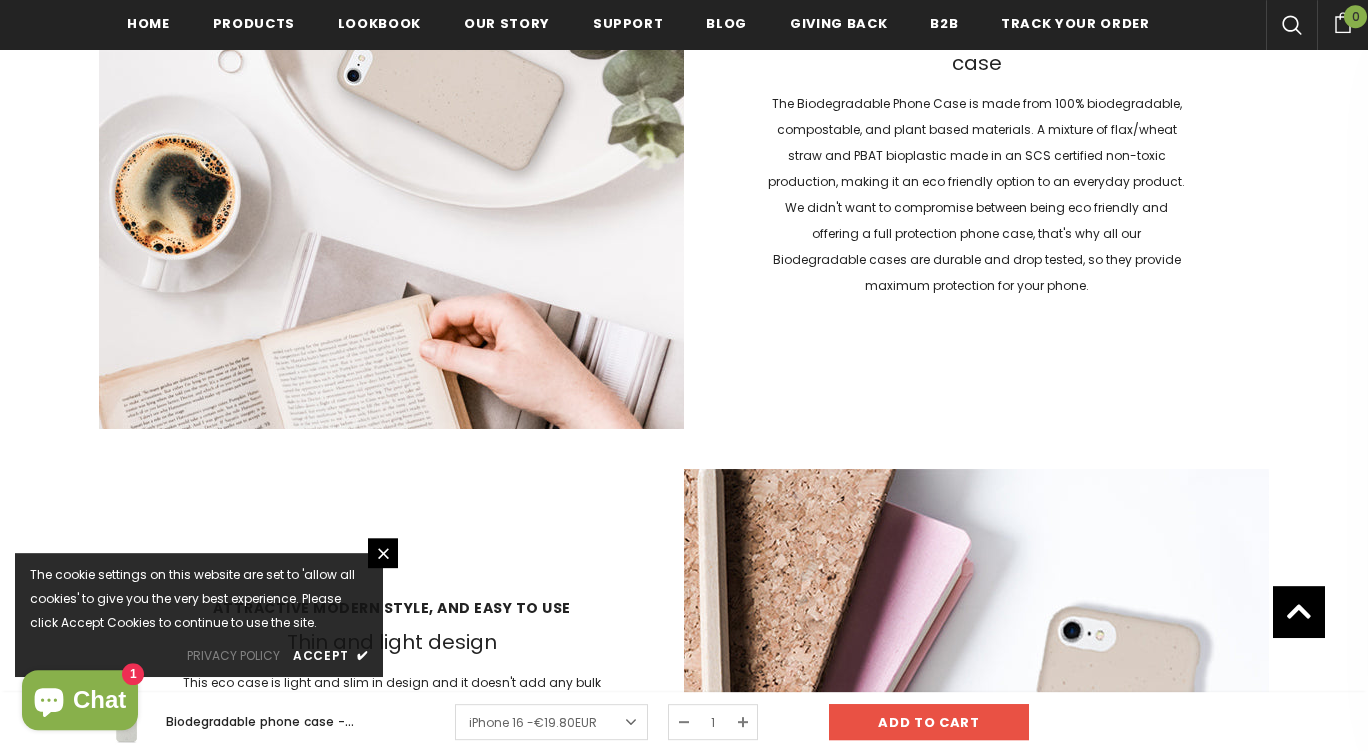scroll, scrollTop: 2761, scrollLeft: 0, axis: vertical 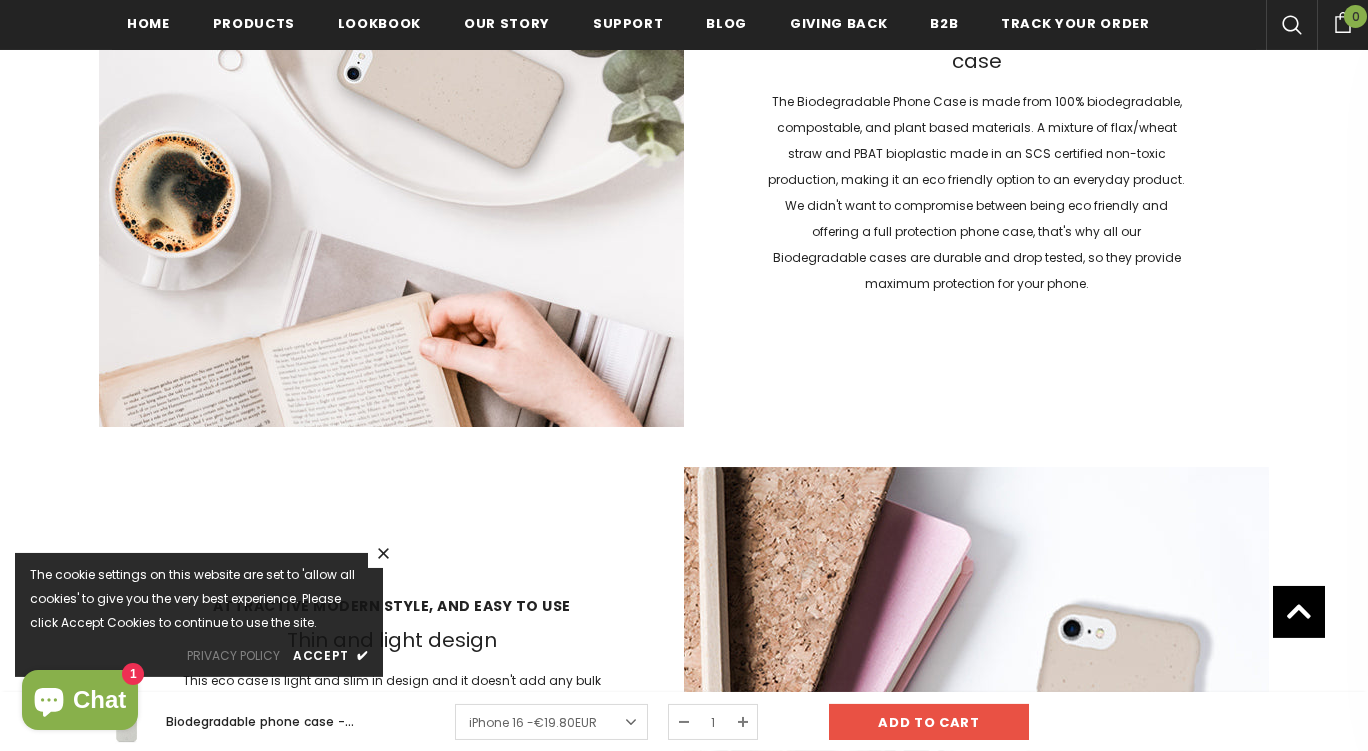 click 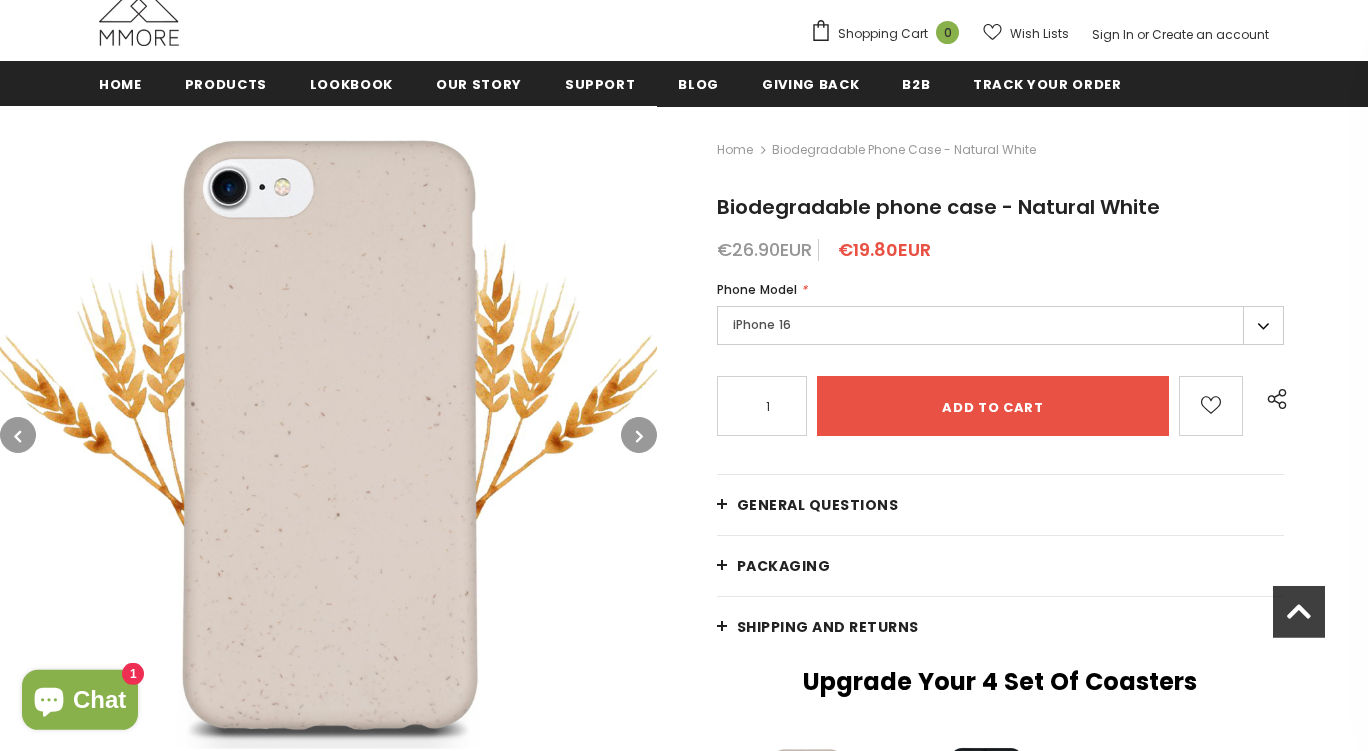 scroll, scrollTop: 117, scrollLeft: 0, axis: vertical 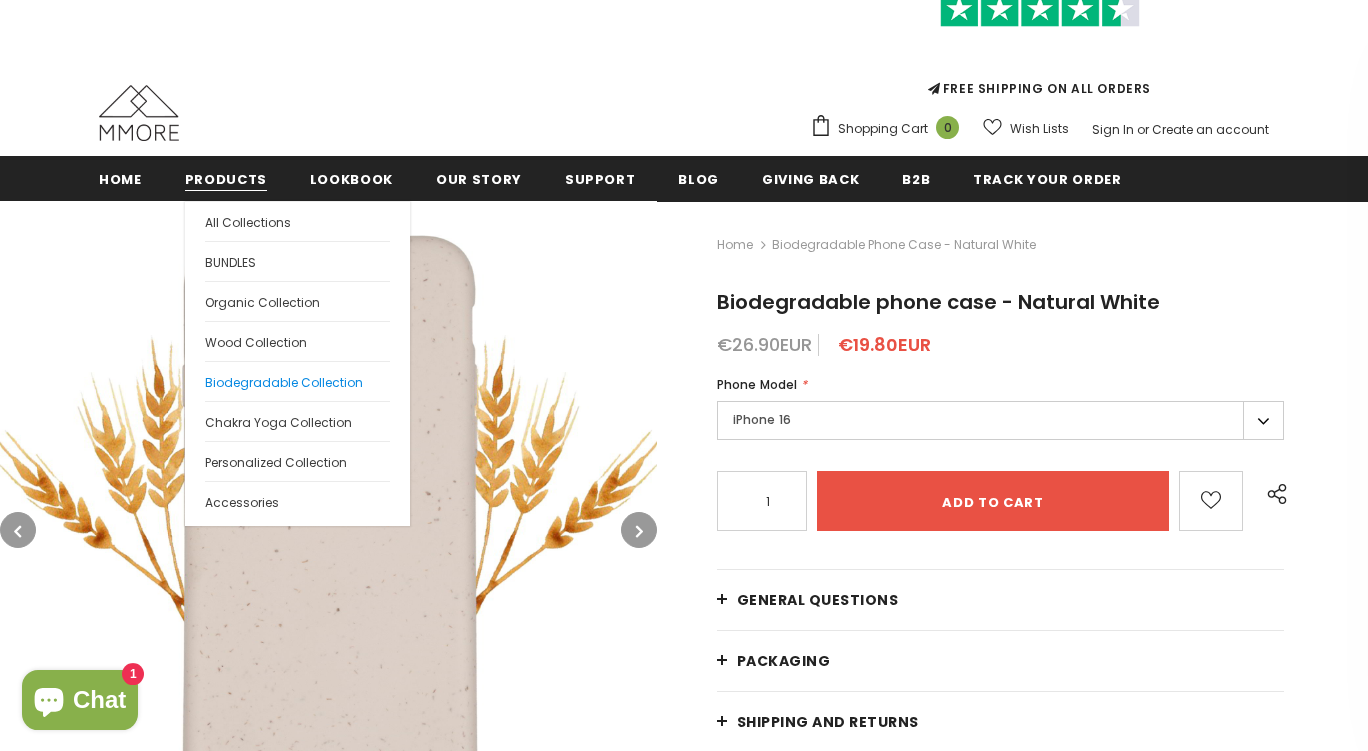 click on "Biodegradable Collection" at bounding box center (297, 381) 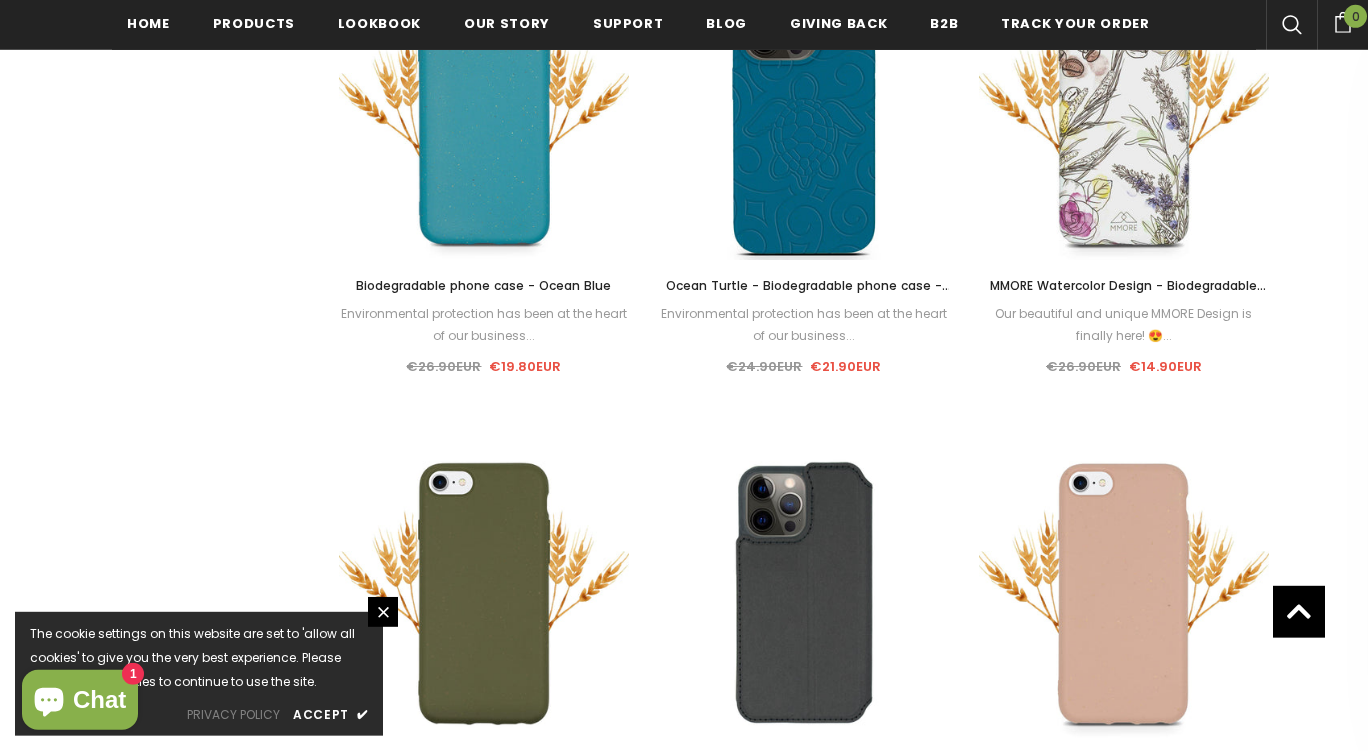 scroll, scrollTop: 1370, scrollLeft: 0, axis: vertical 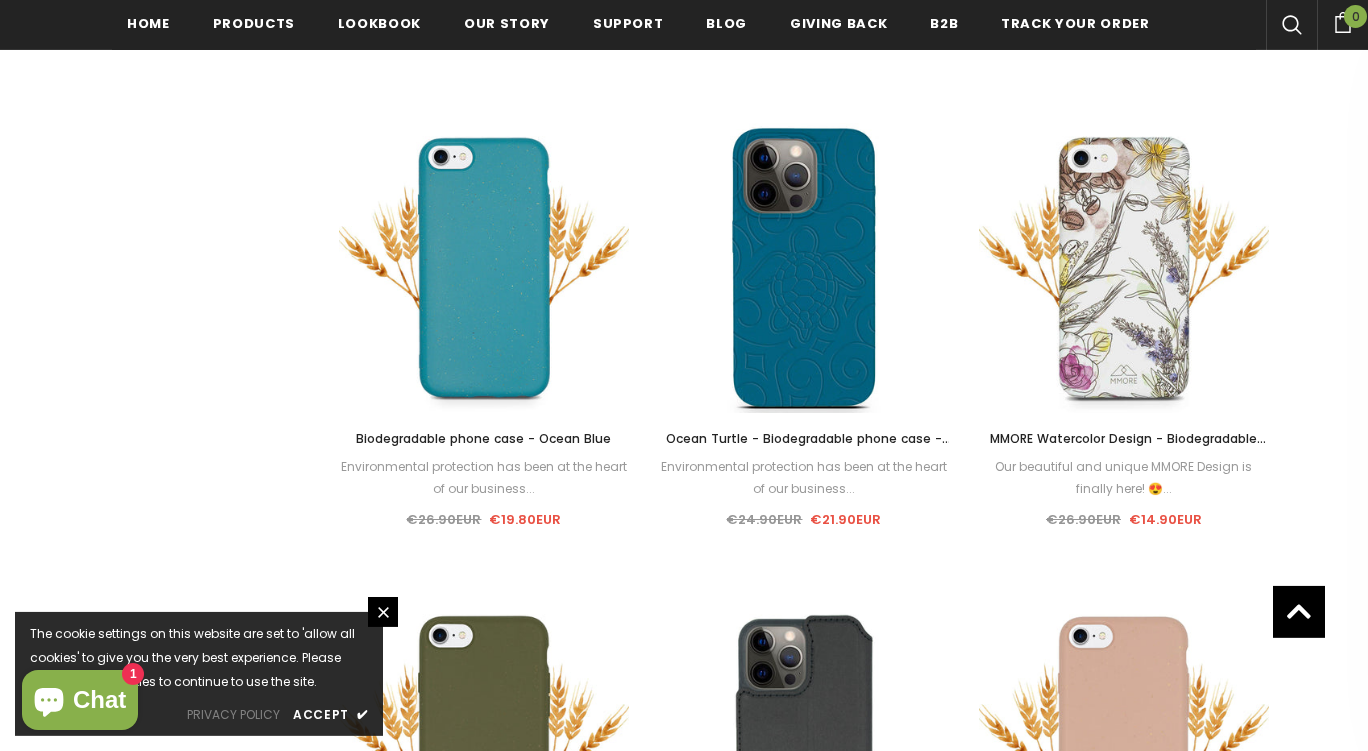 click on "Biodegradable phone case - Ocean Blue" at bounding box center [483, 438] 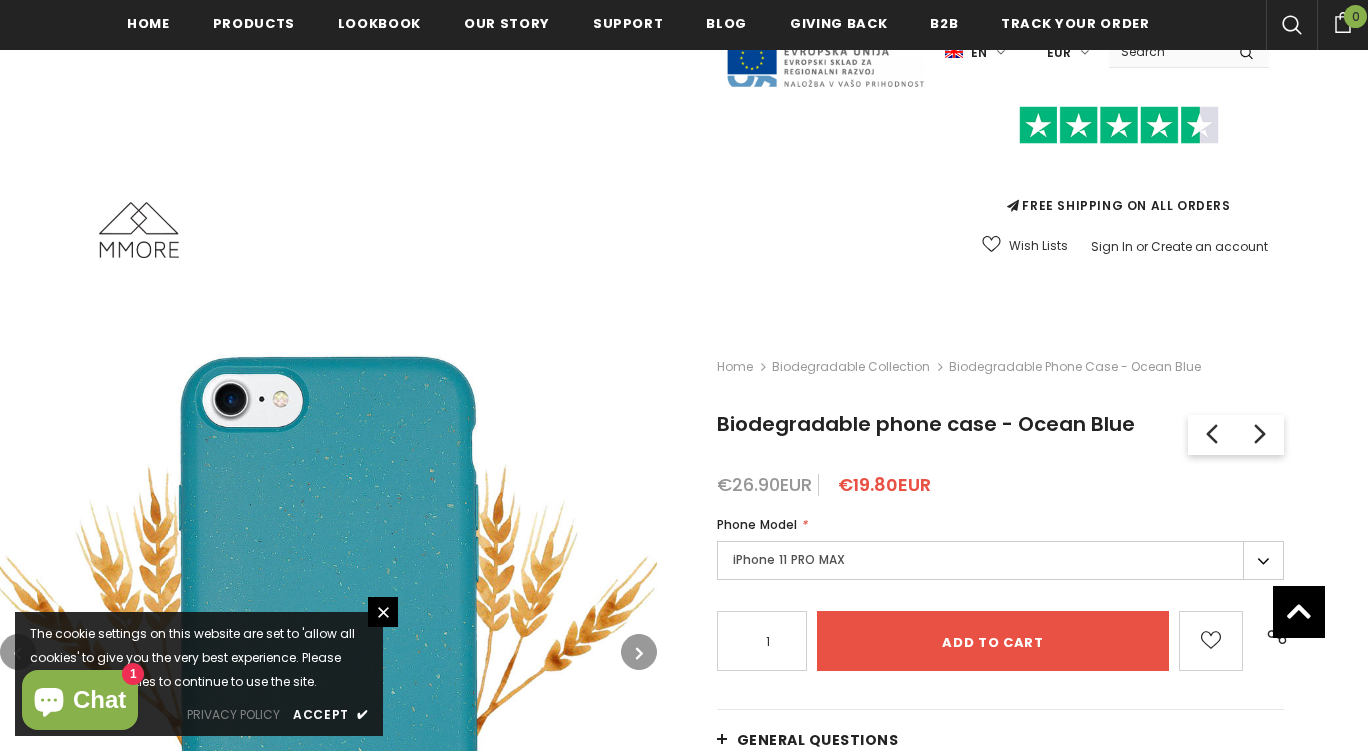 click on "iPhone 11 PRO MAX" at bounding box center [1000, 560] 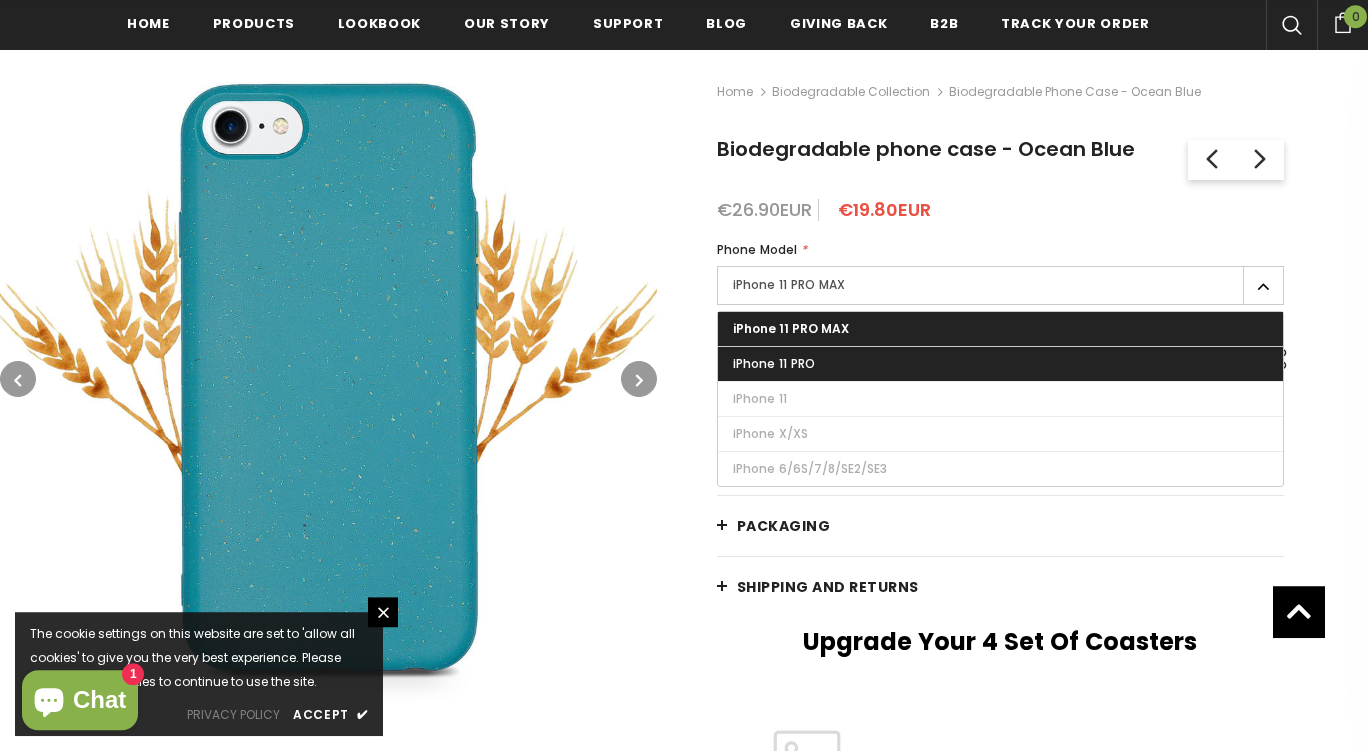 scroll, scrollTop: 275, scrollLeft: 0, axis: vertical 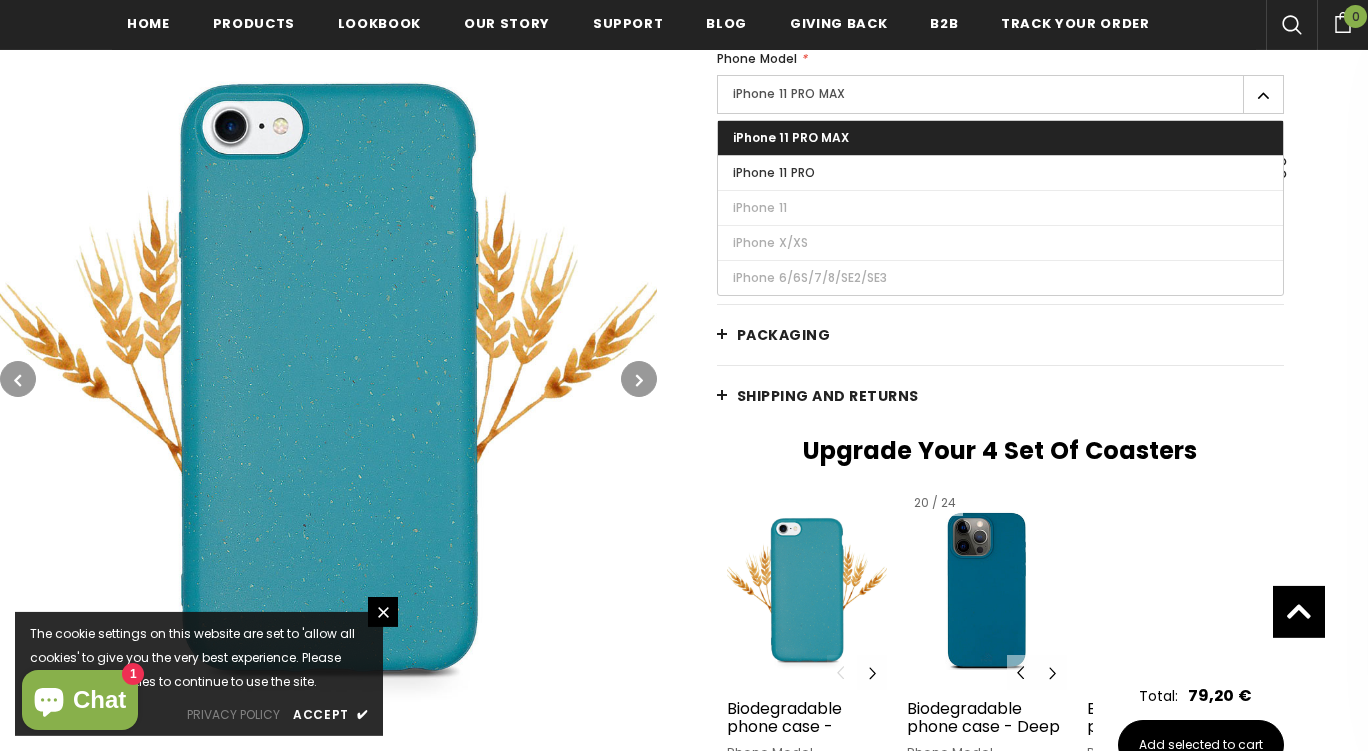 type on "0" 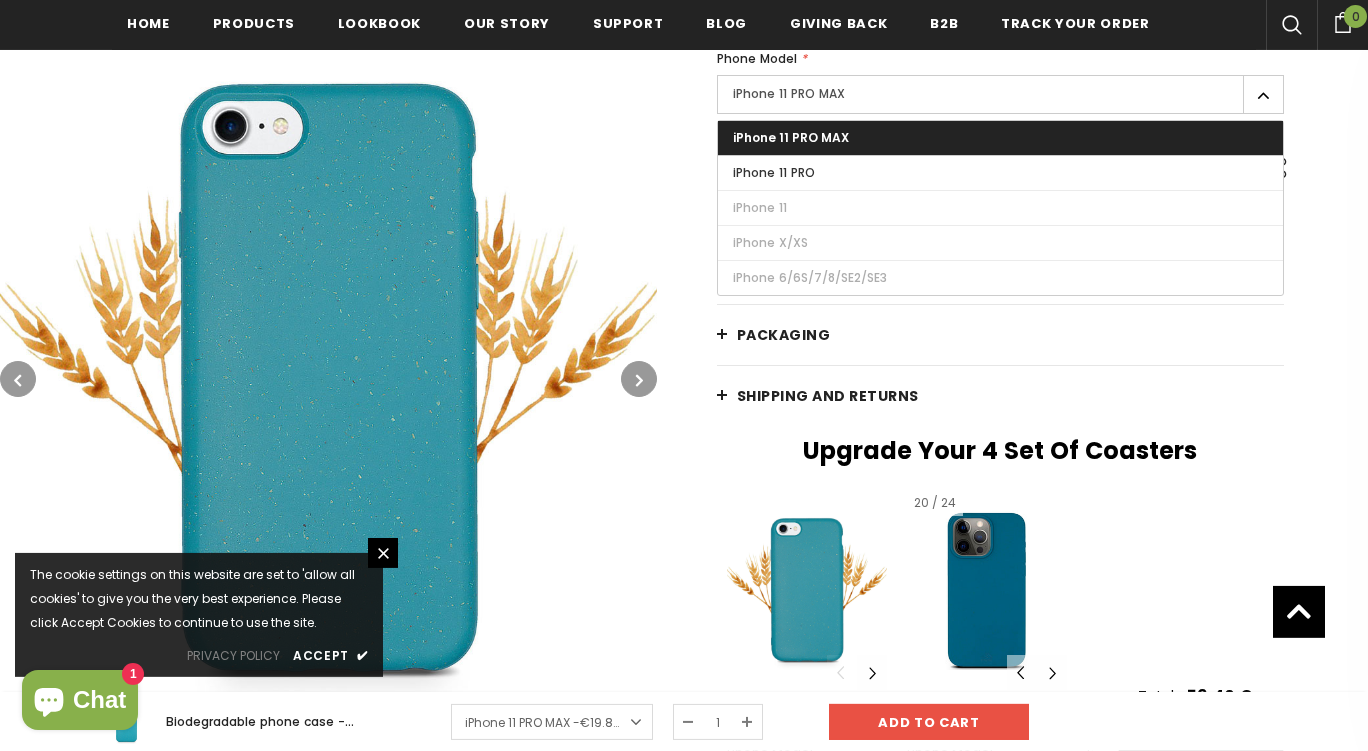 scroll, scrollTop: 713, scrollLeft: 0, axis: vertical 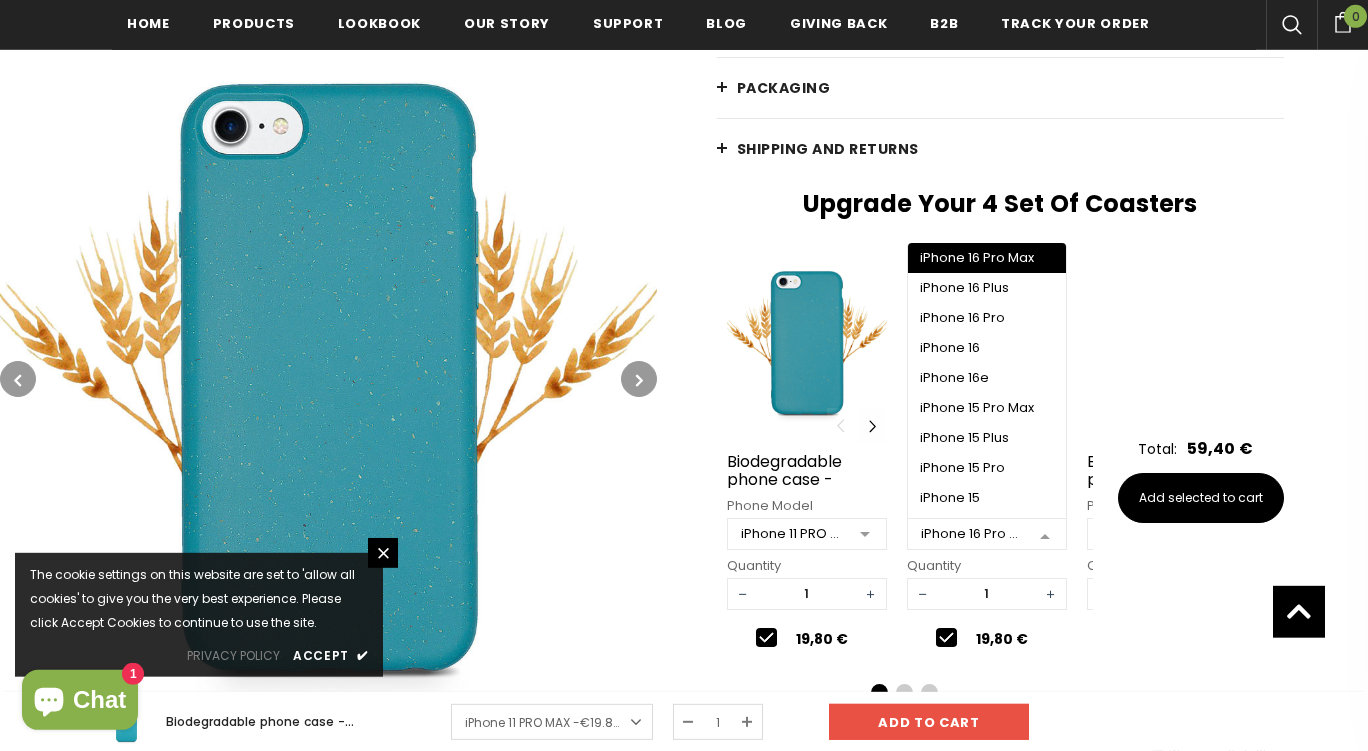 click on "iPhone 16 Pro Max" at bounding box center [987, 534] 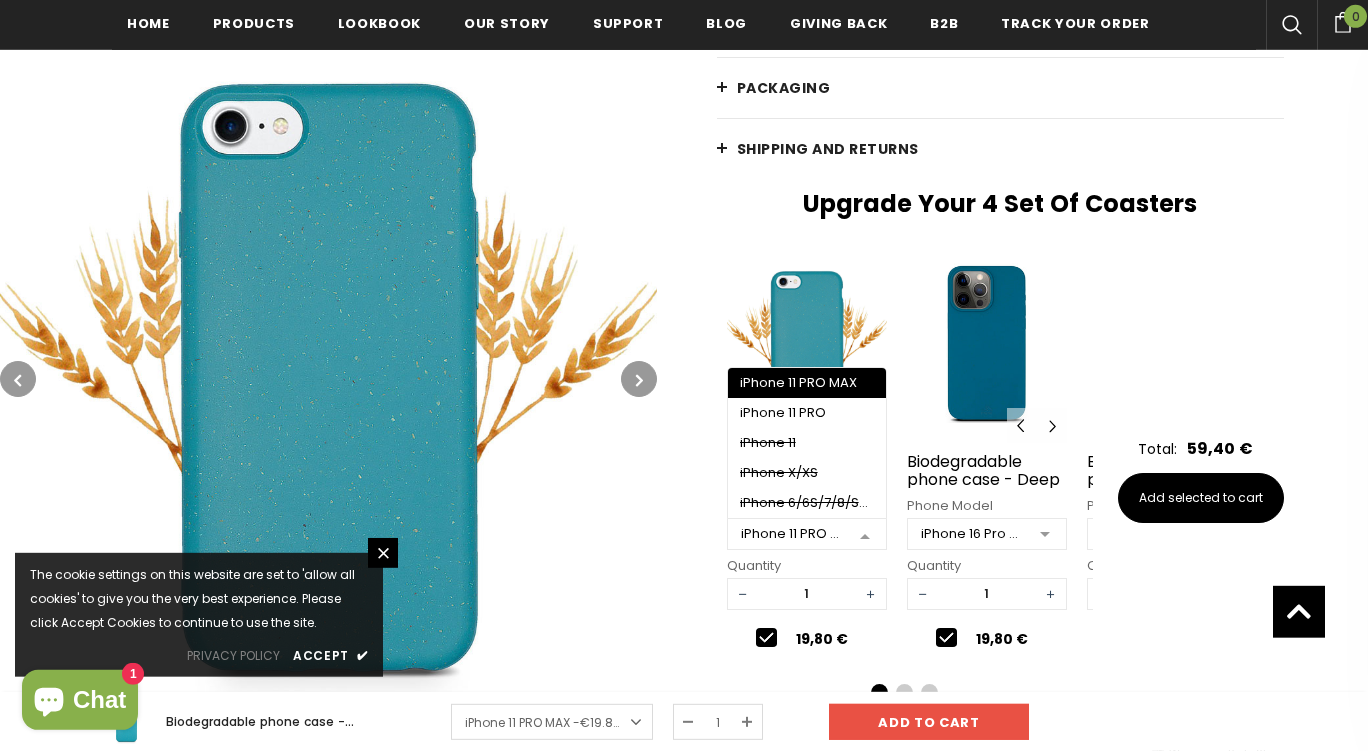 click at bounding box center [865, 535] 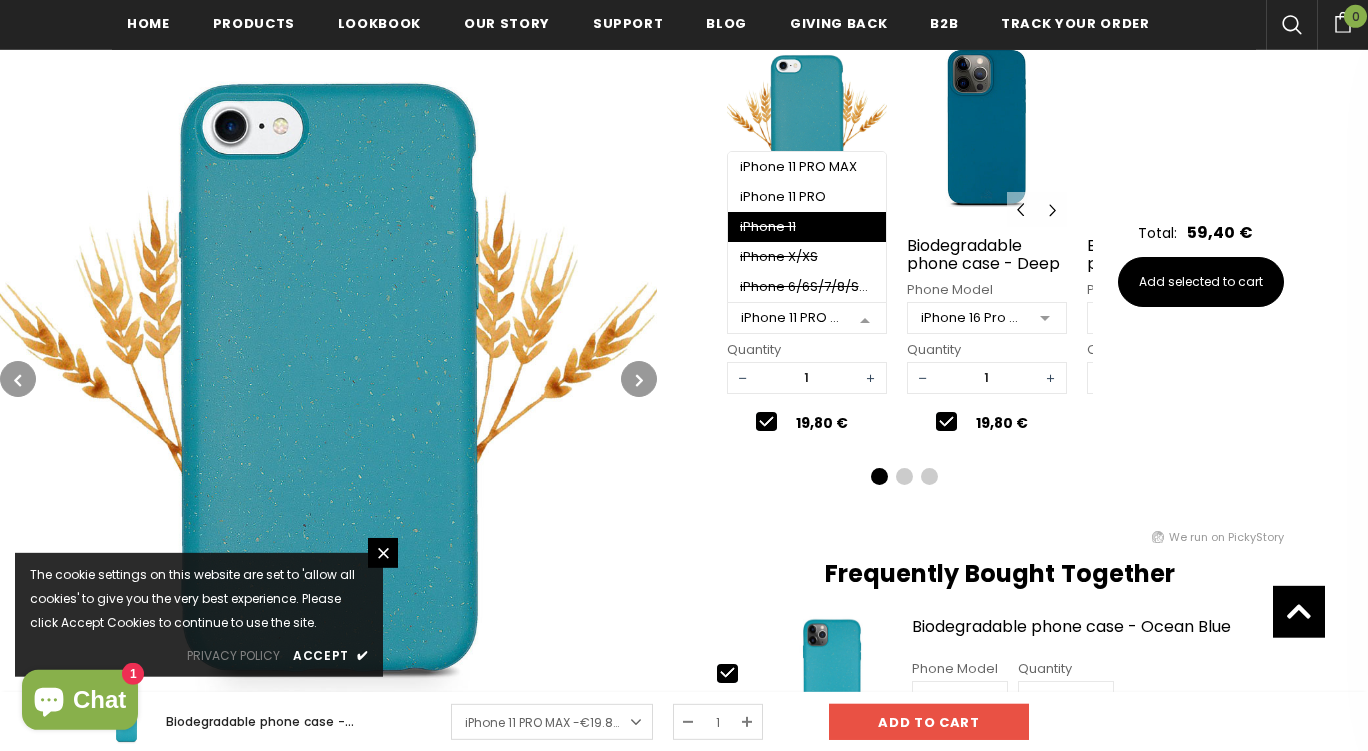 scroll, scrollTop: 934, scrollLeft: 0, axis: vertical 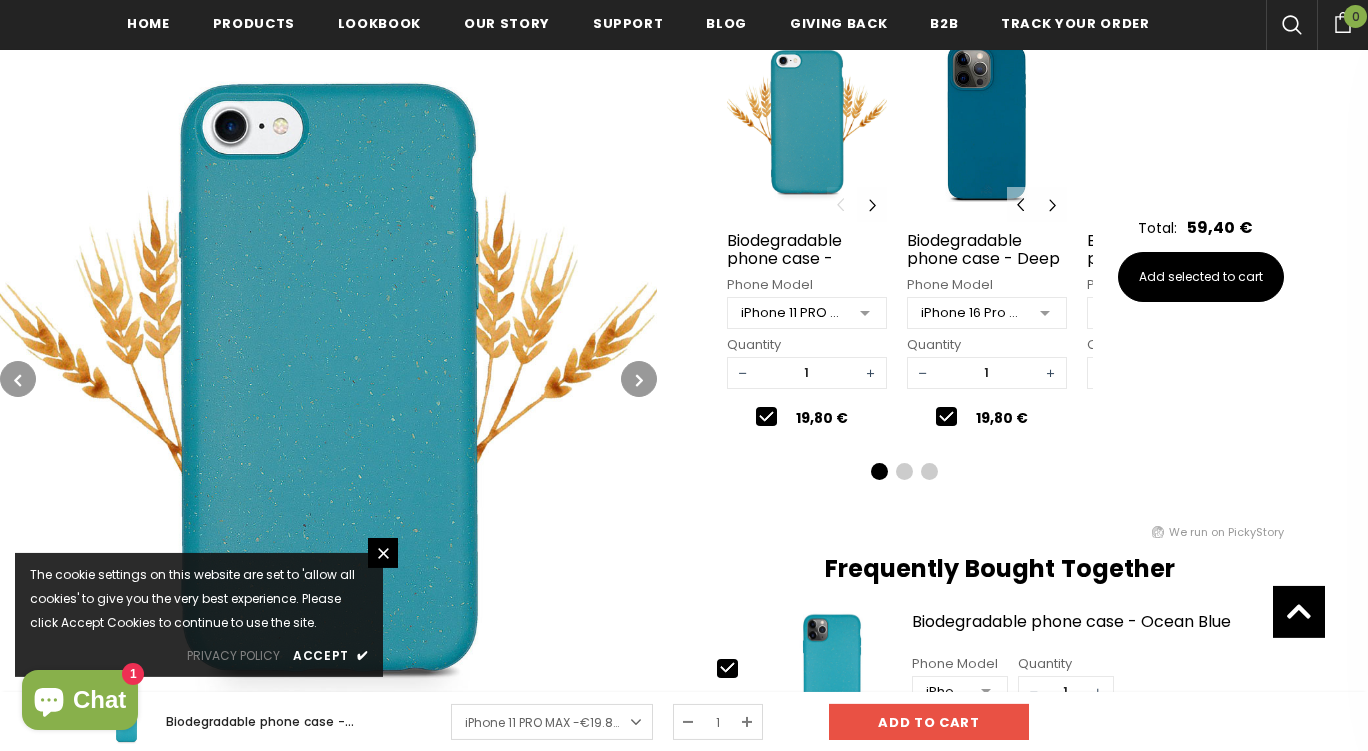 click at bounding box center [987, 122] 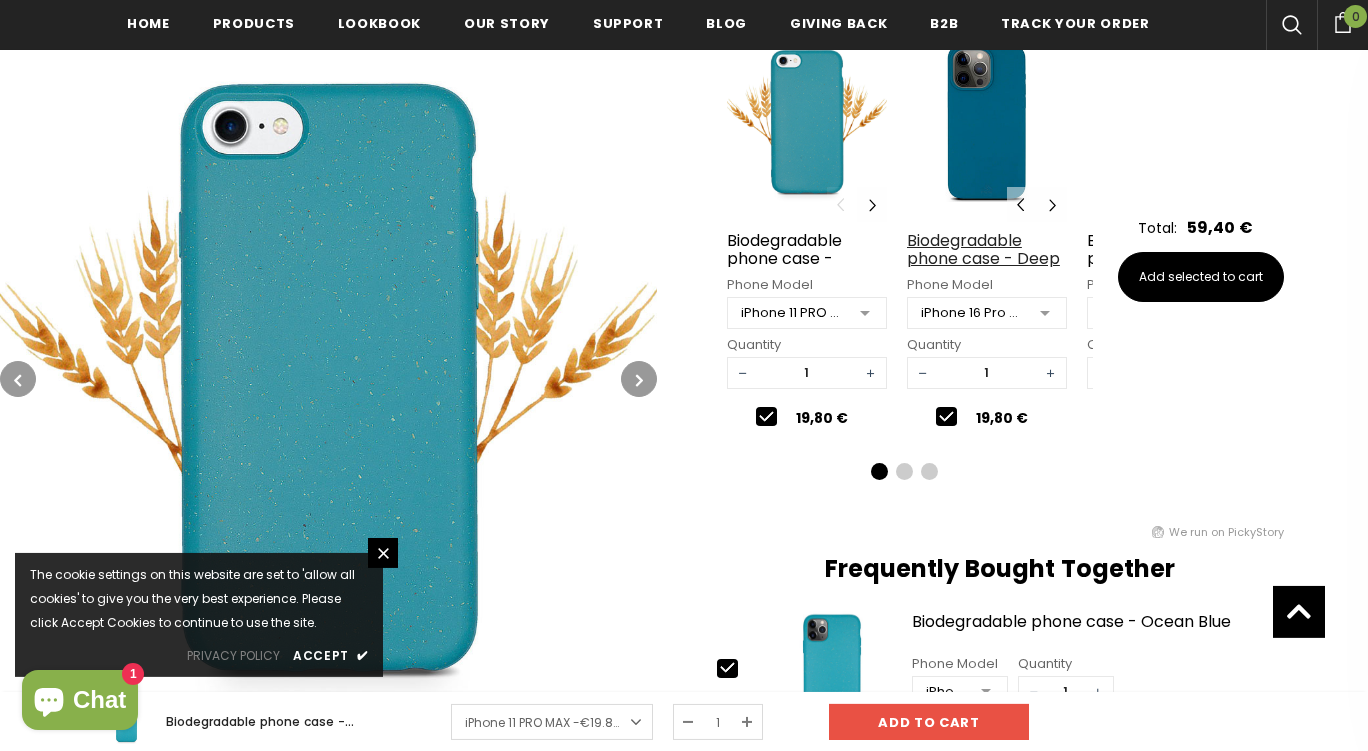 click on "Biodegradable phone case - Deep Sea Blue" at bounding box center (987, 249) 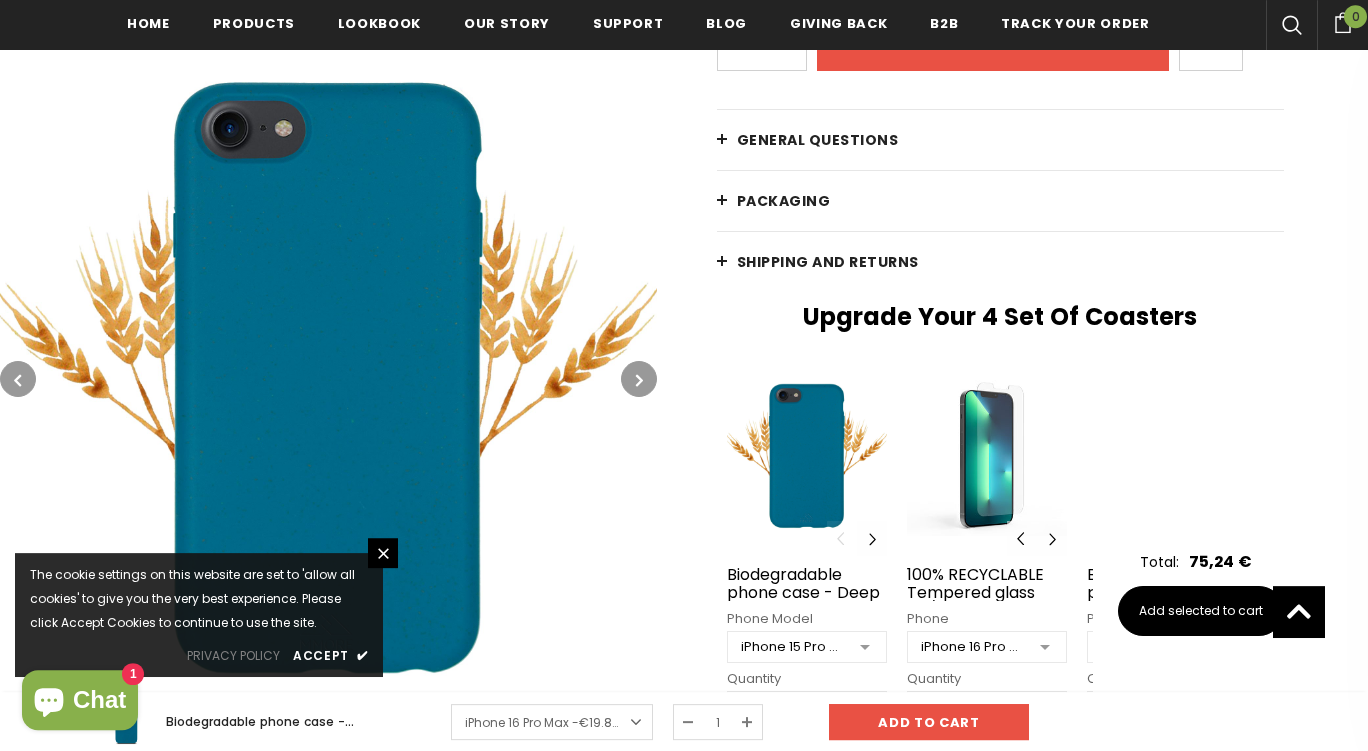 scroll, scrollTop: 0, scrollLeft: 0, axis: both 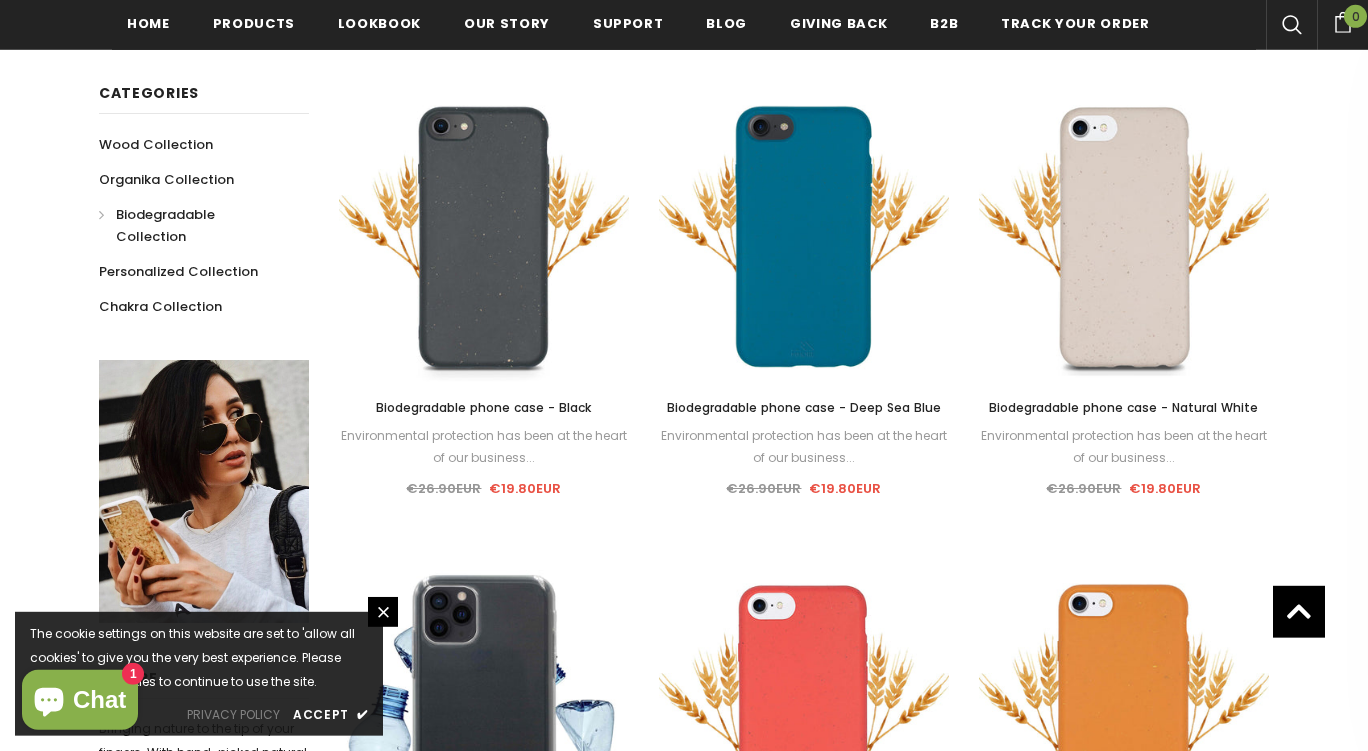 click on "Biodegradable phone case - Deep Sea Blue" at bounding box center (804, 407) 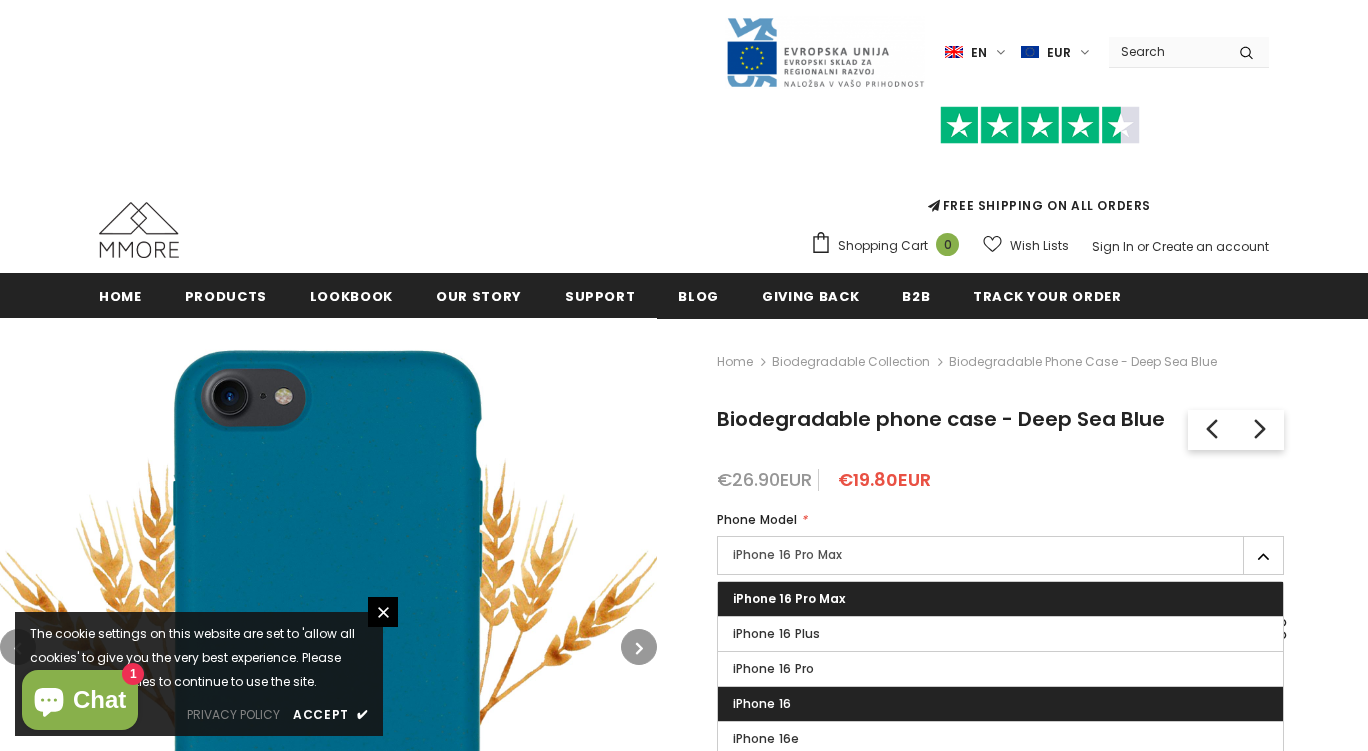 scroll, scrollTop: 212, scrollLeft: 0, axis: vertical 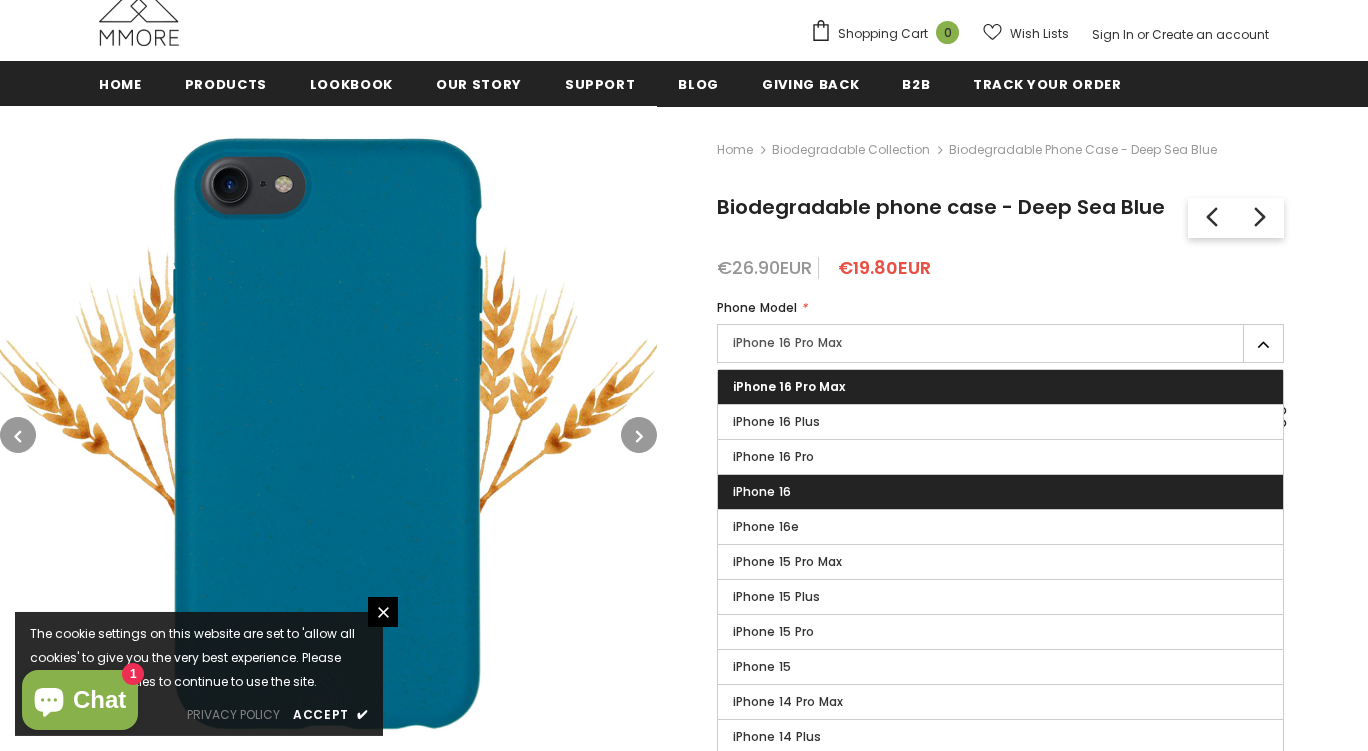 click on "iPhone 16" at bounding box center [1000, 492] 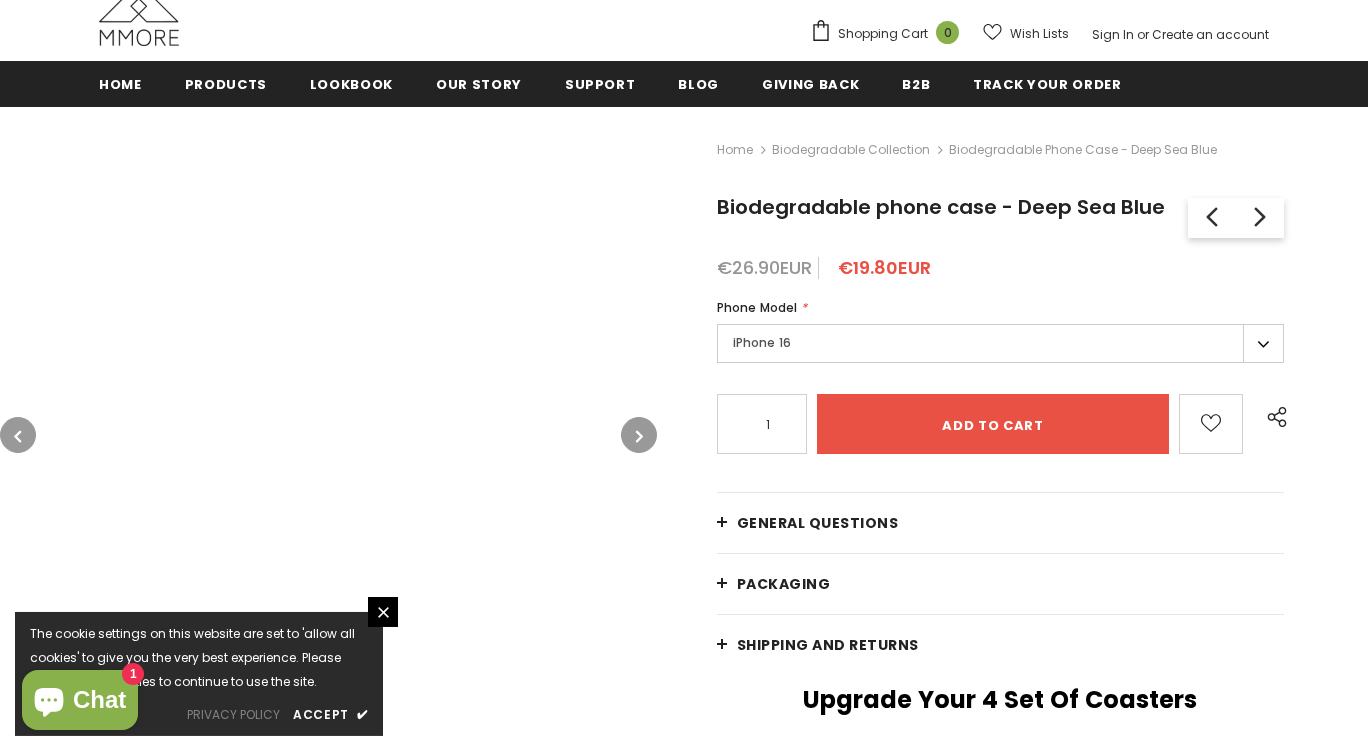 scroll, scrollTop: 212, scrollLeft: 0, axis: vertical 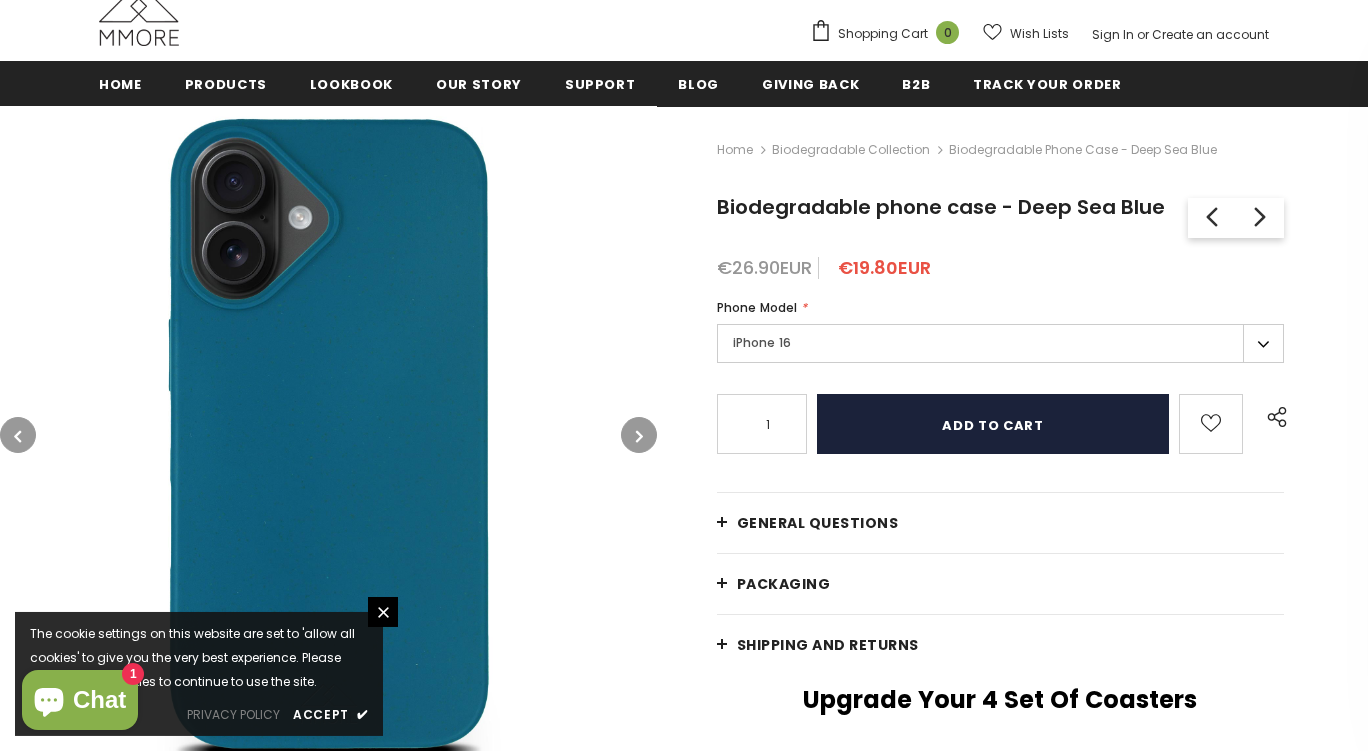 click on "Add to cart" at bounding box center [993, 424] 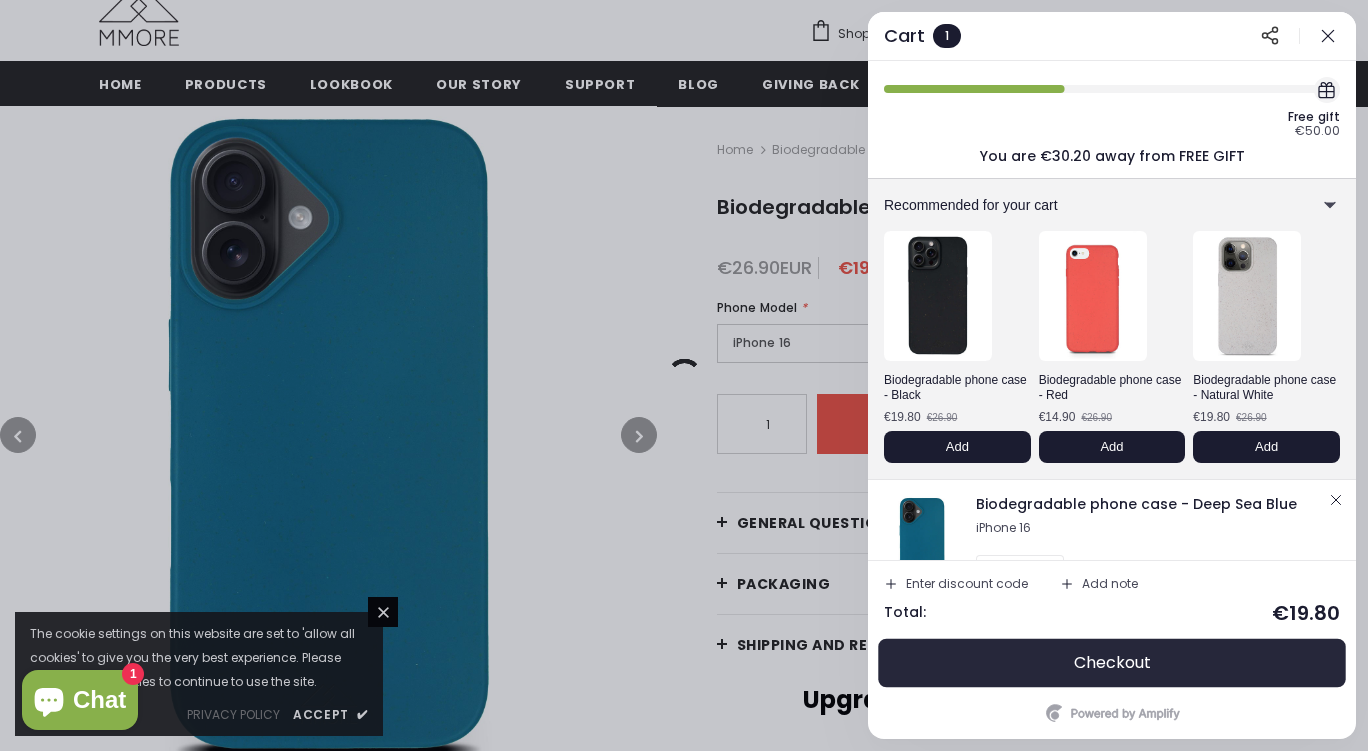 click on "Checkout" at bounding box center [1112, 663] 